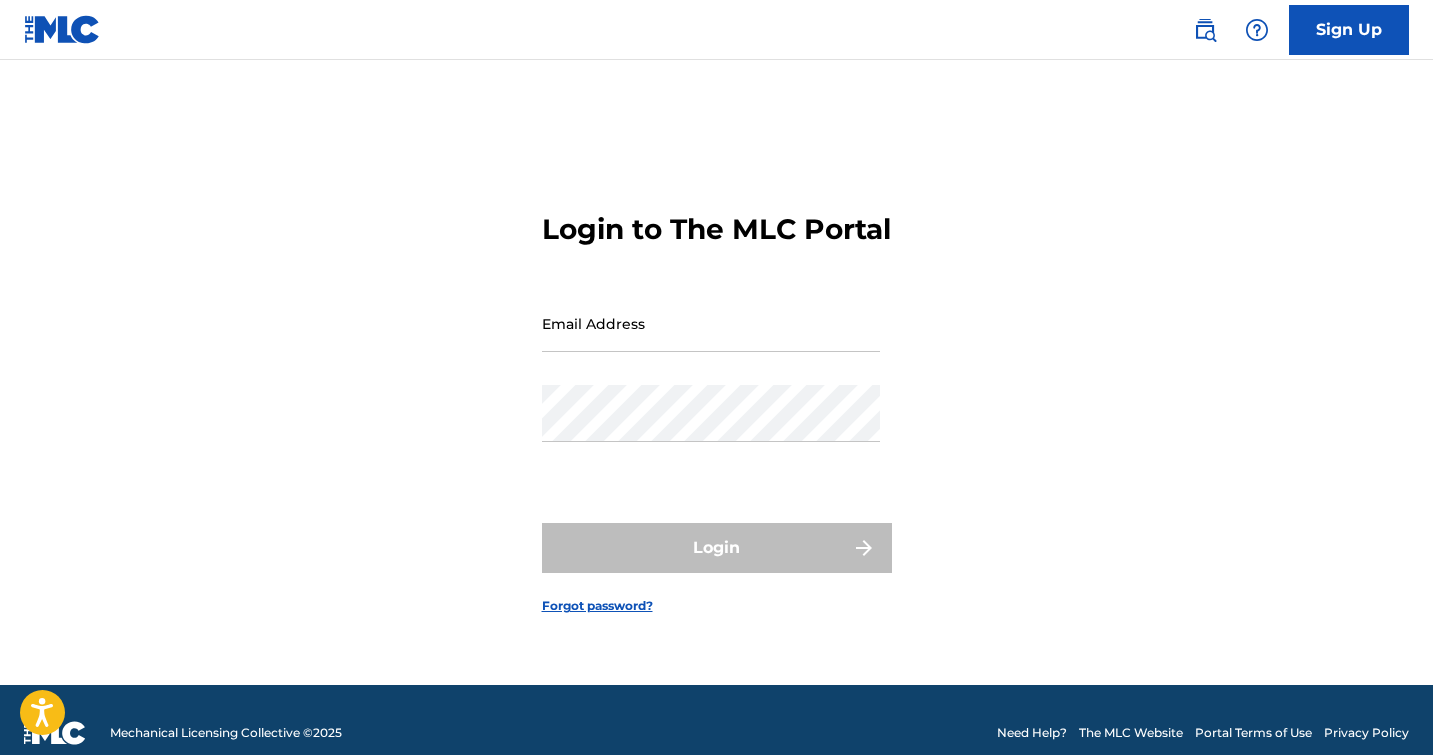 scroll, scrollTop: 0, scrollLeft: 0, axis: both 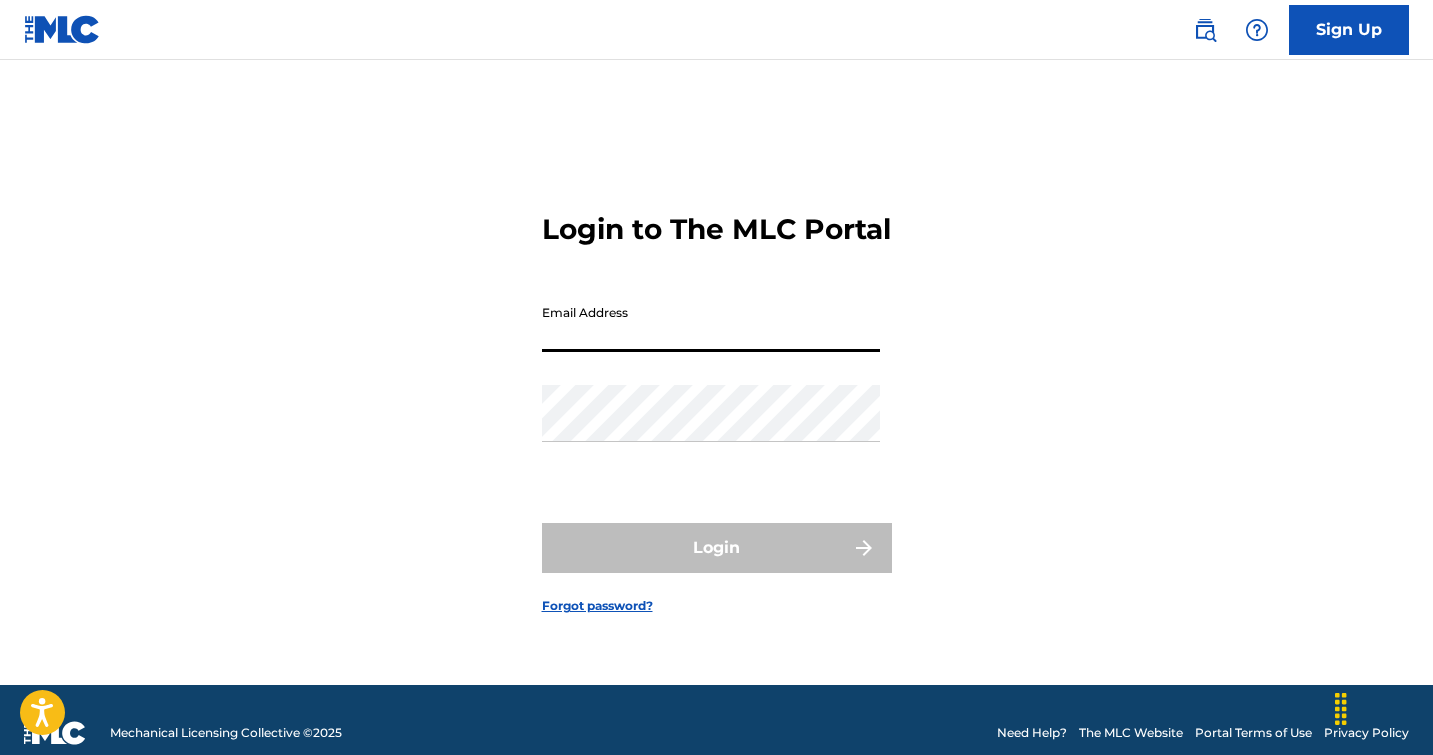 click on "Email Address" at bounding box center [711, 323] 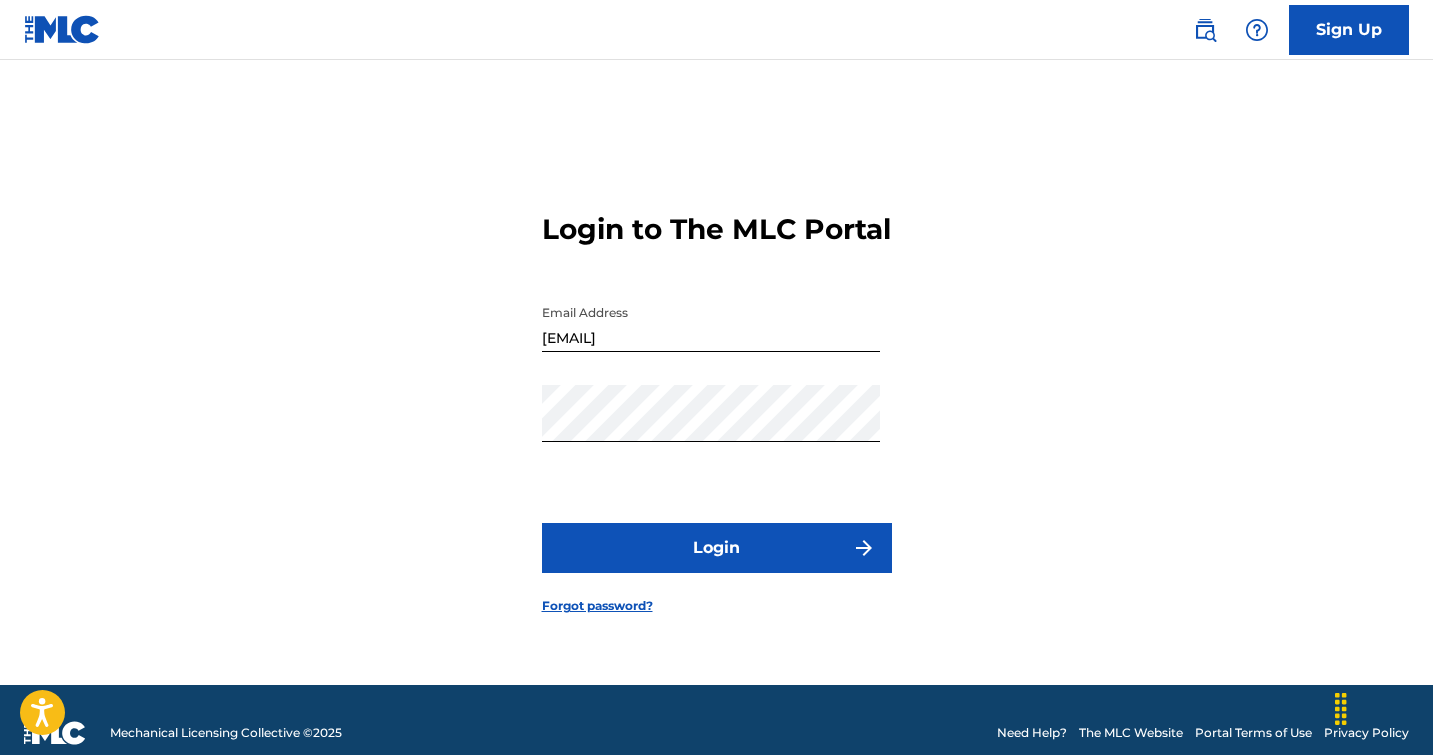 click on "Login" at bounding box center [717, 548] 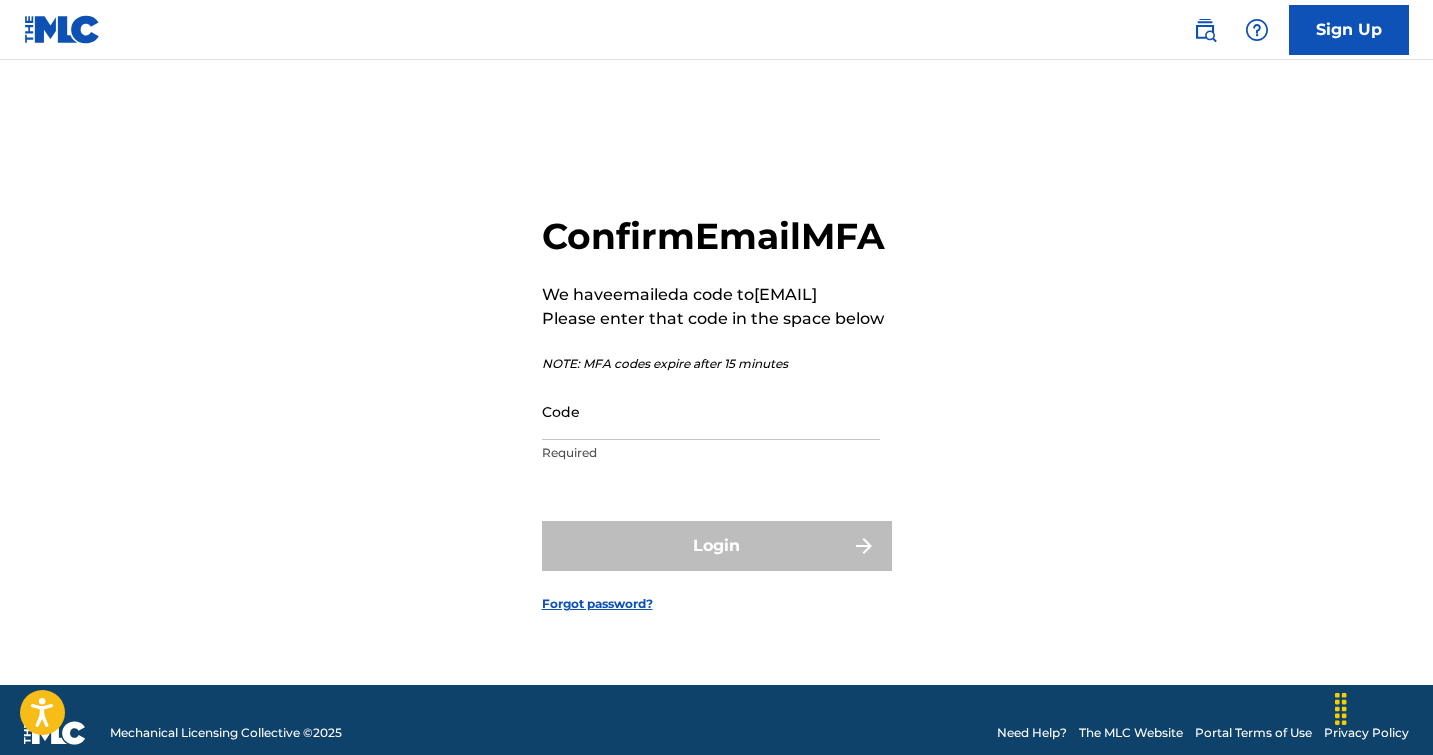 click on "Code" at bounding box center (711, 411) 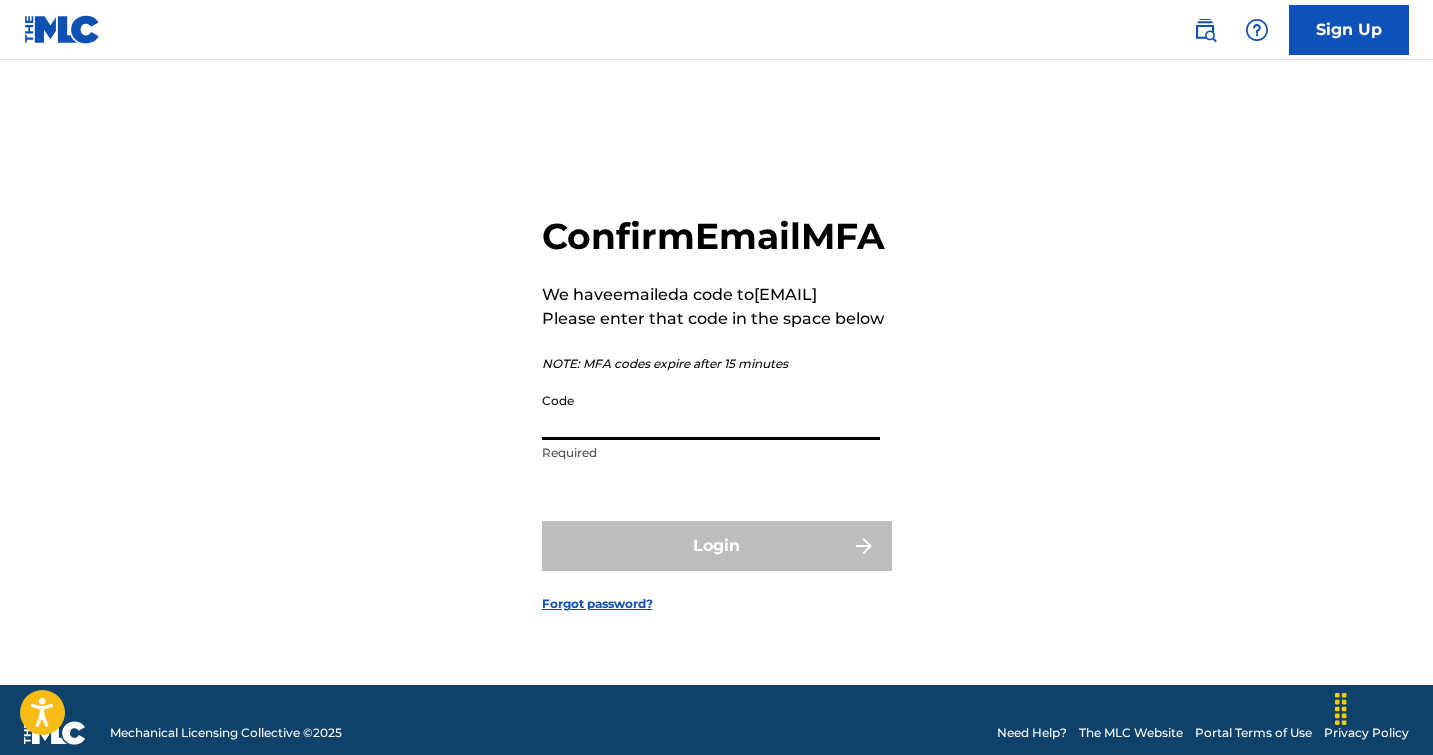 scroll, scrollTop: 5, scrollLeft: 0, axis: vertical 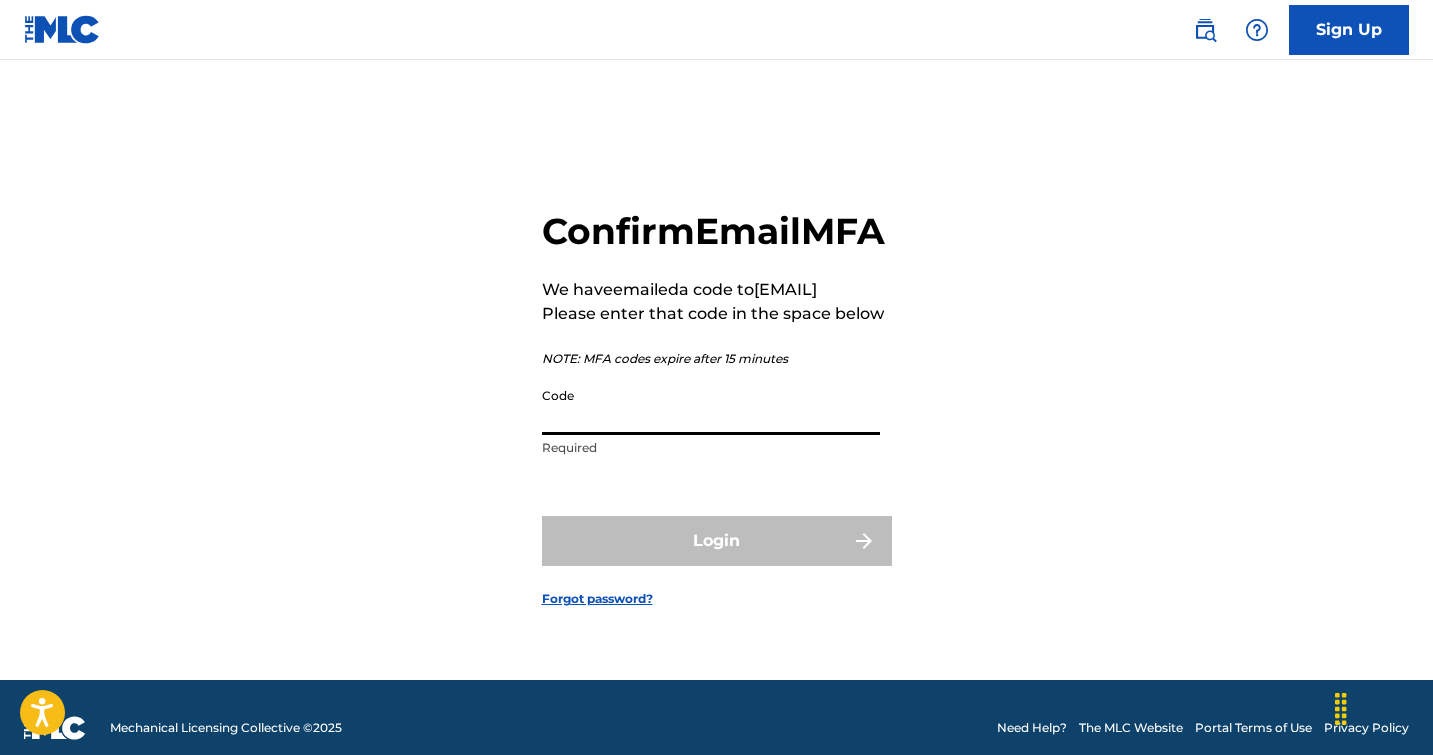 paste on "[SSN]" 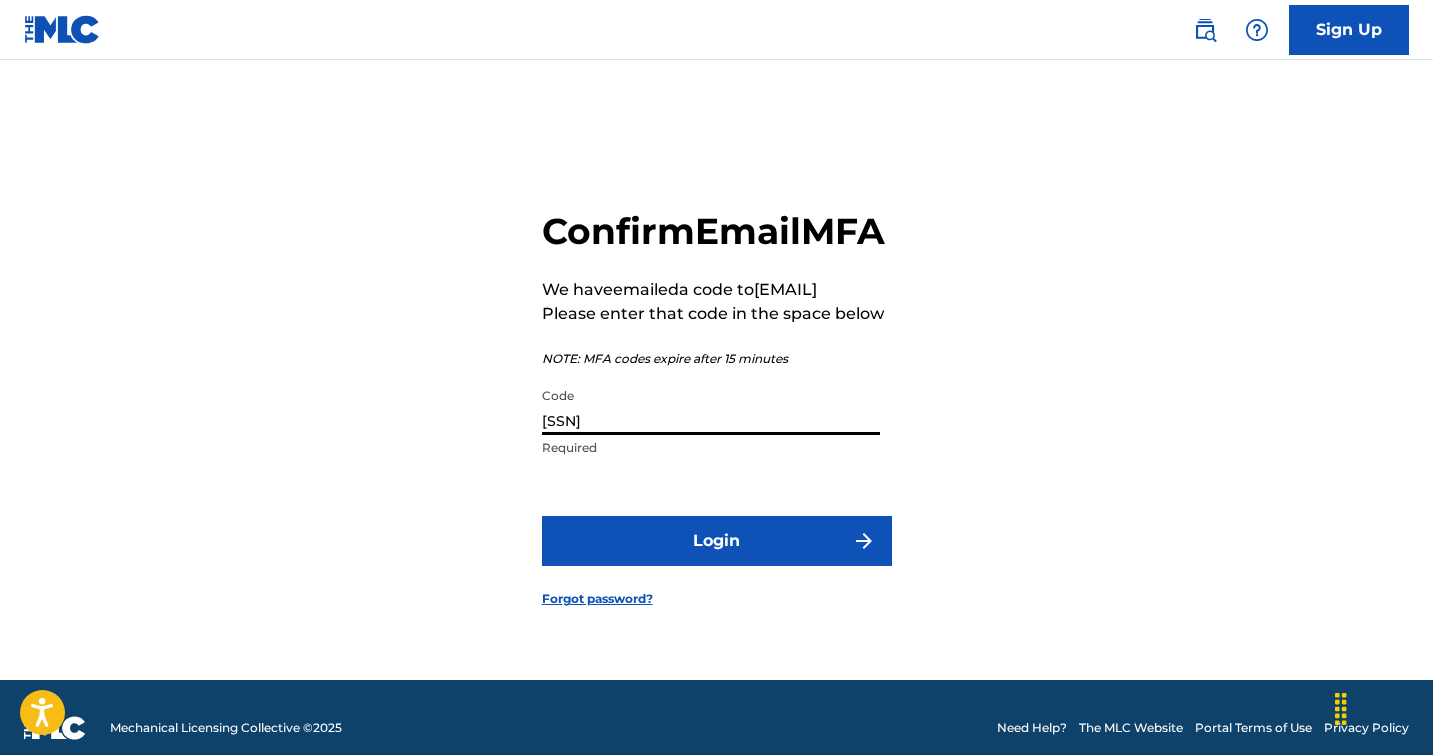 type on "[SSN]" 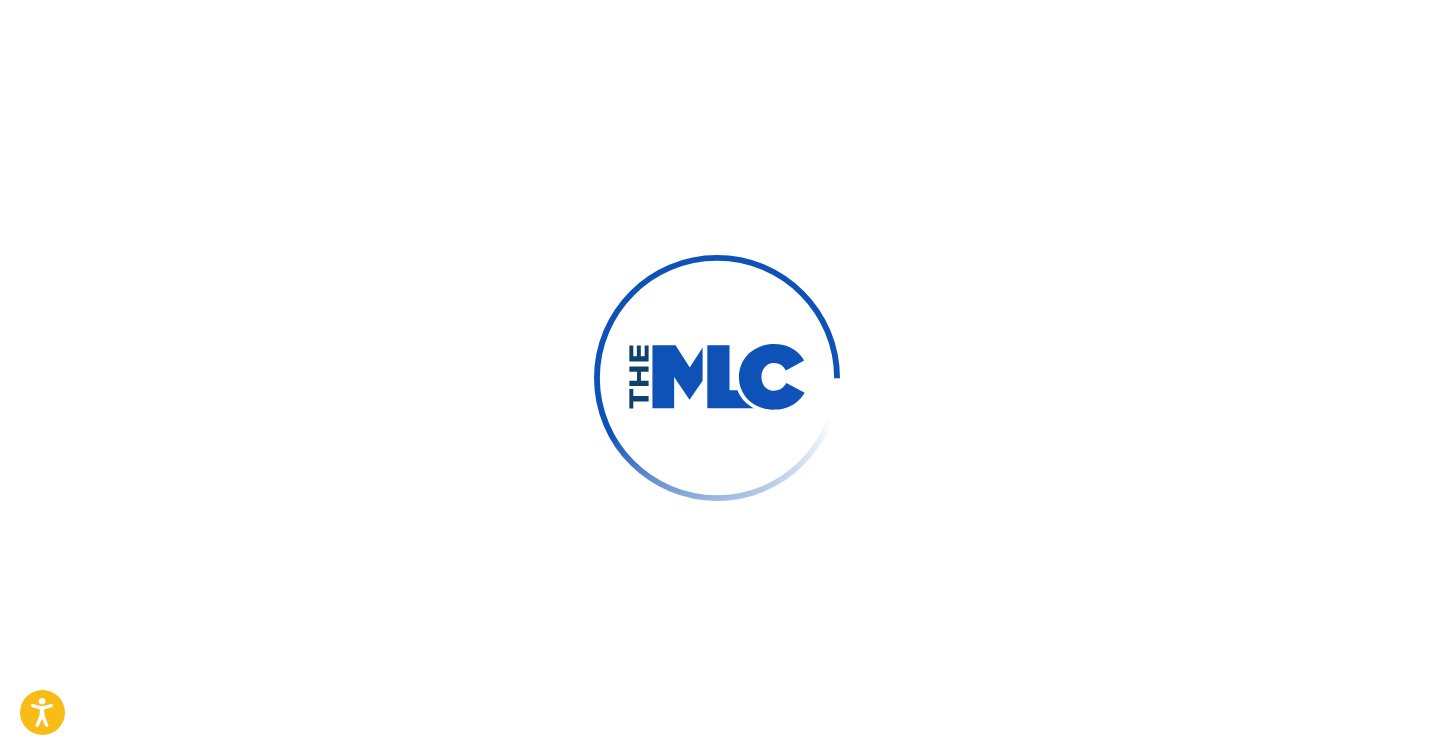 scroll, scrollTop: 0, scrollLeft: 0, axis: both 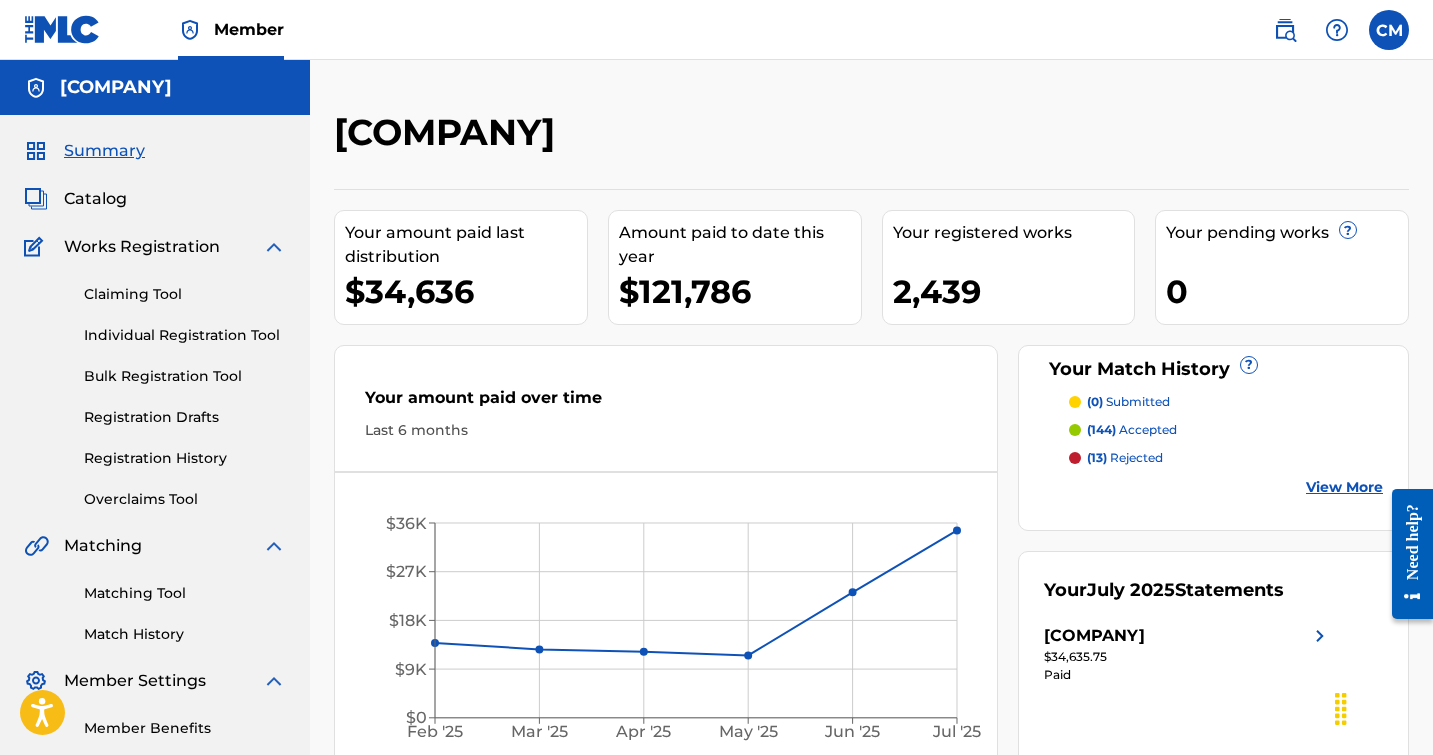 click on "Catalog" at bounding box center [95, 199] 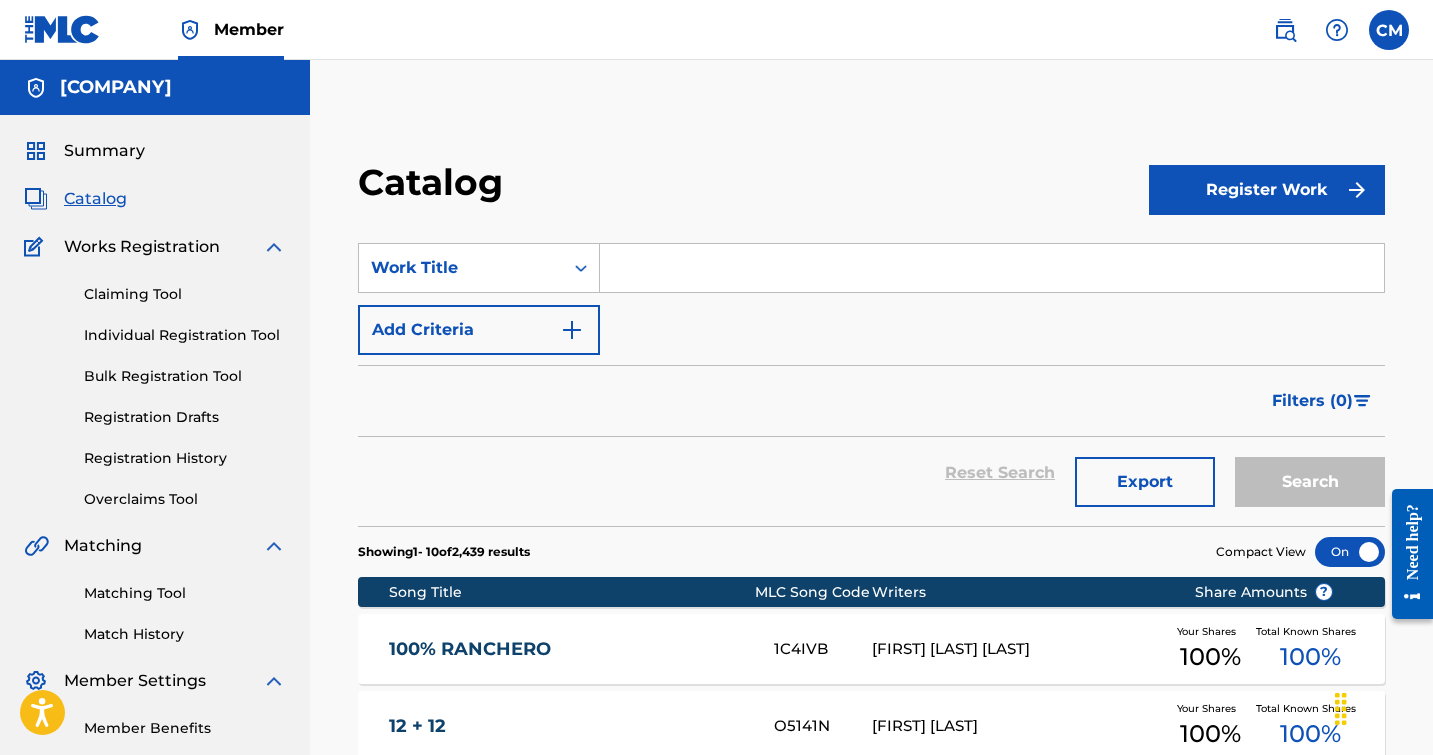 click at bounding box center (992, 268) 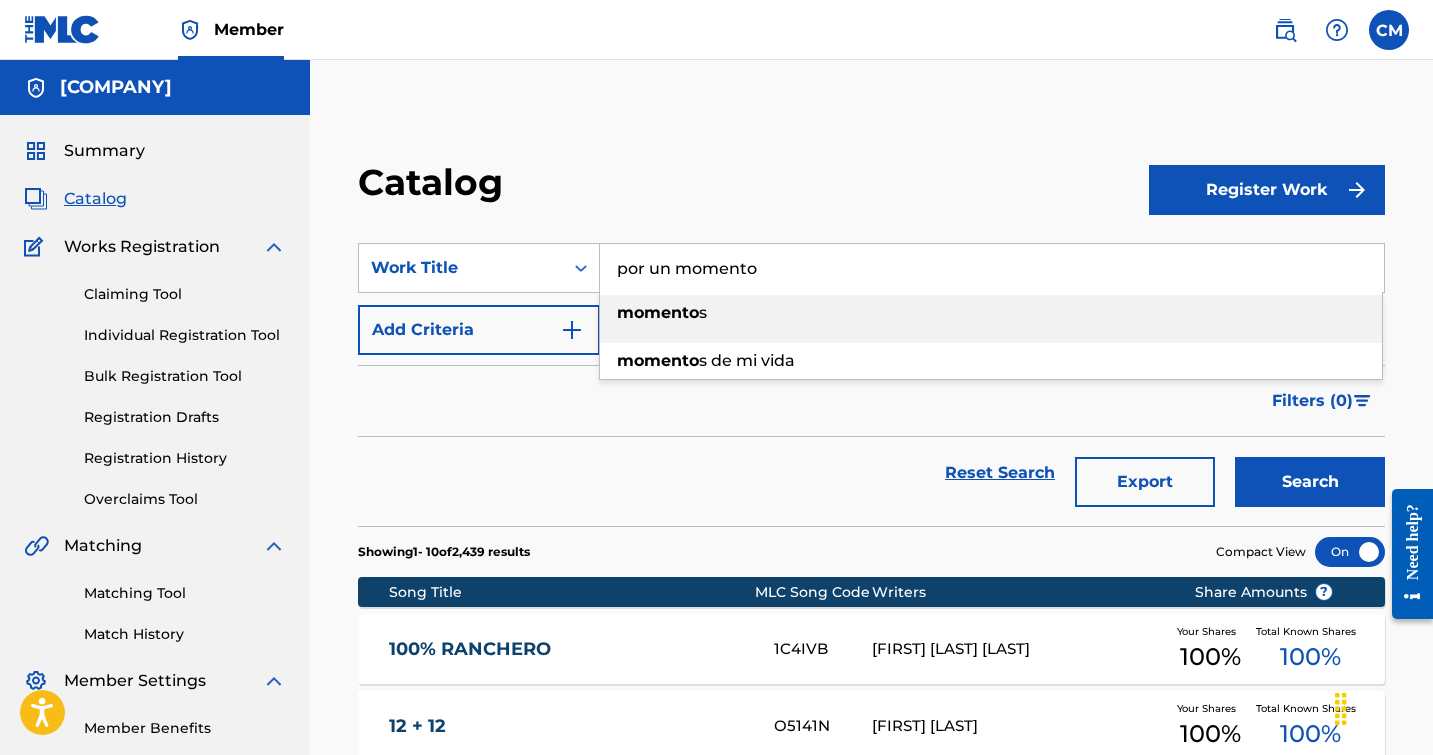 click on "momento s" at bounding box center [991, 313] 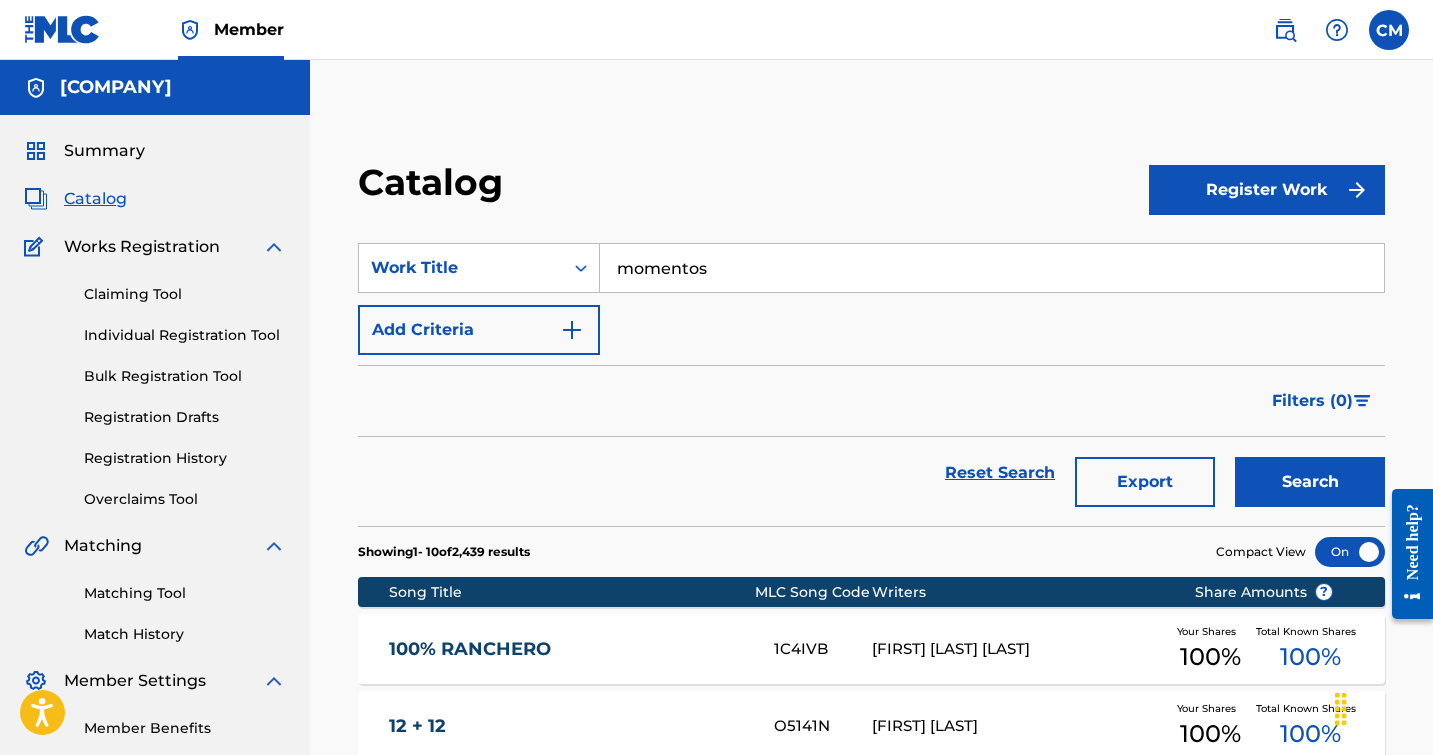 scroll, scrollTop: 0, scrollLeft: 1, axis: horizontal 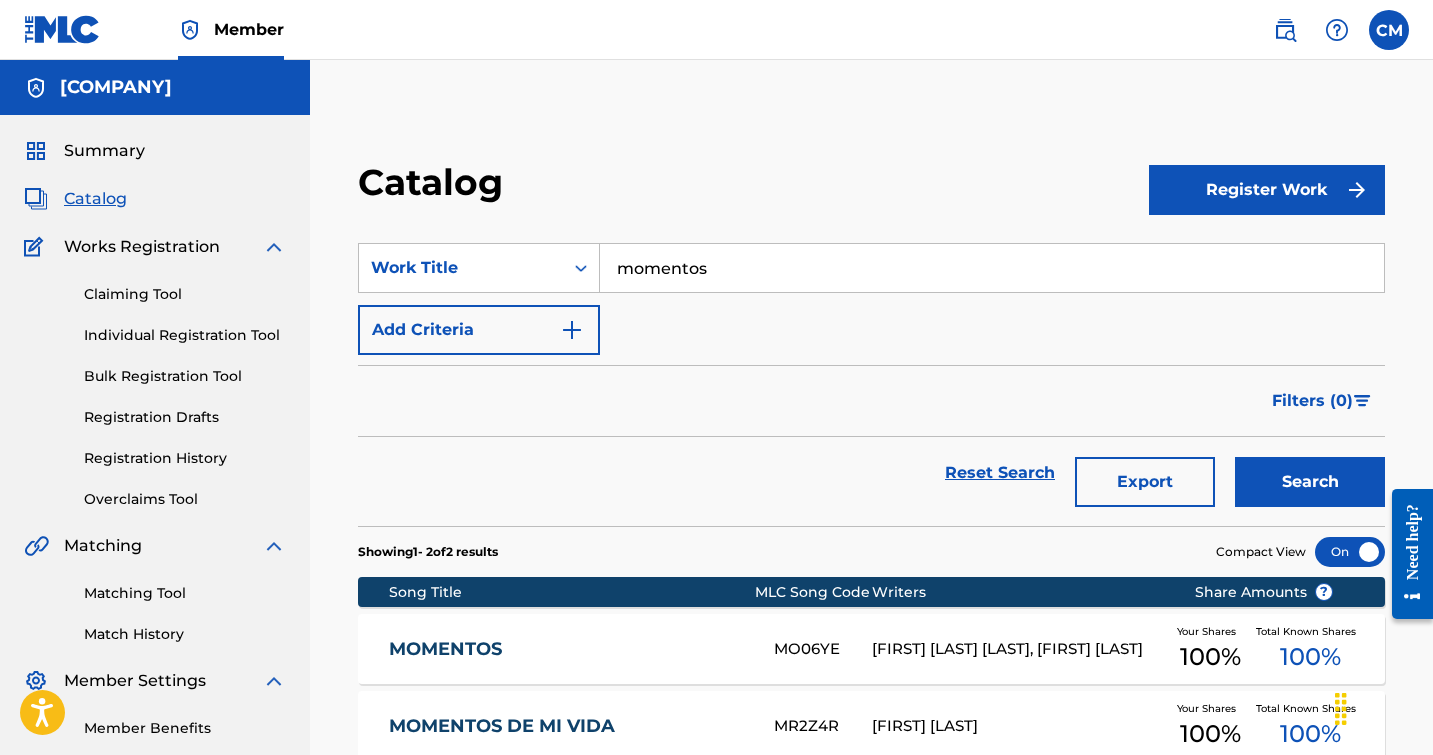 click on "MO06YE" at bounding box center [823, 649] 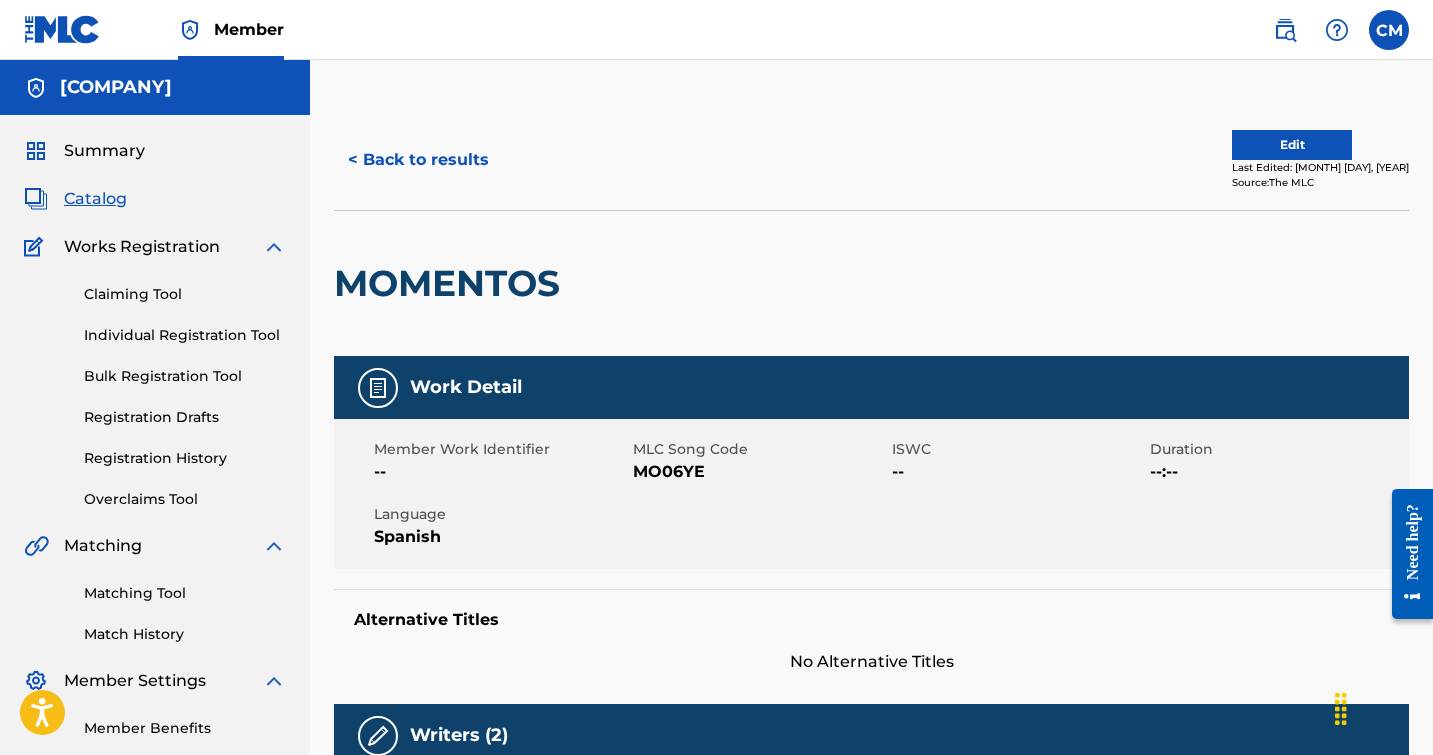 click on "MO06YE" at bounding box center [760, 472] 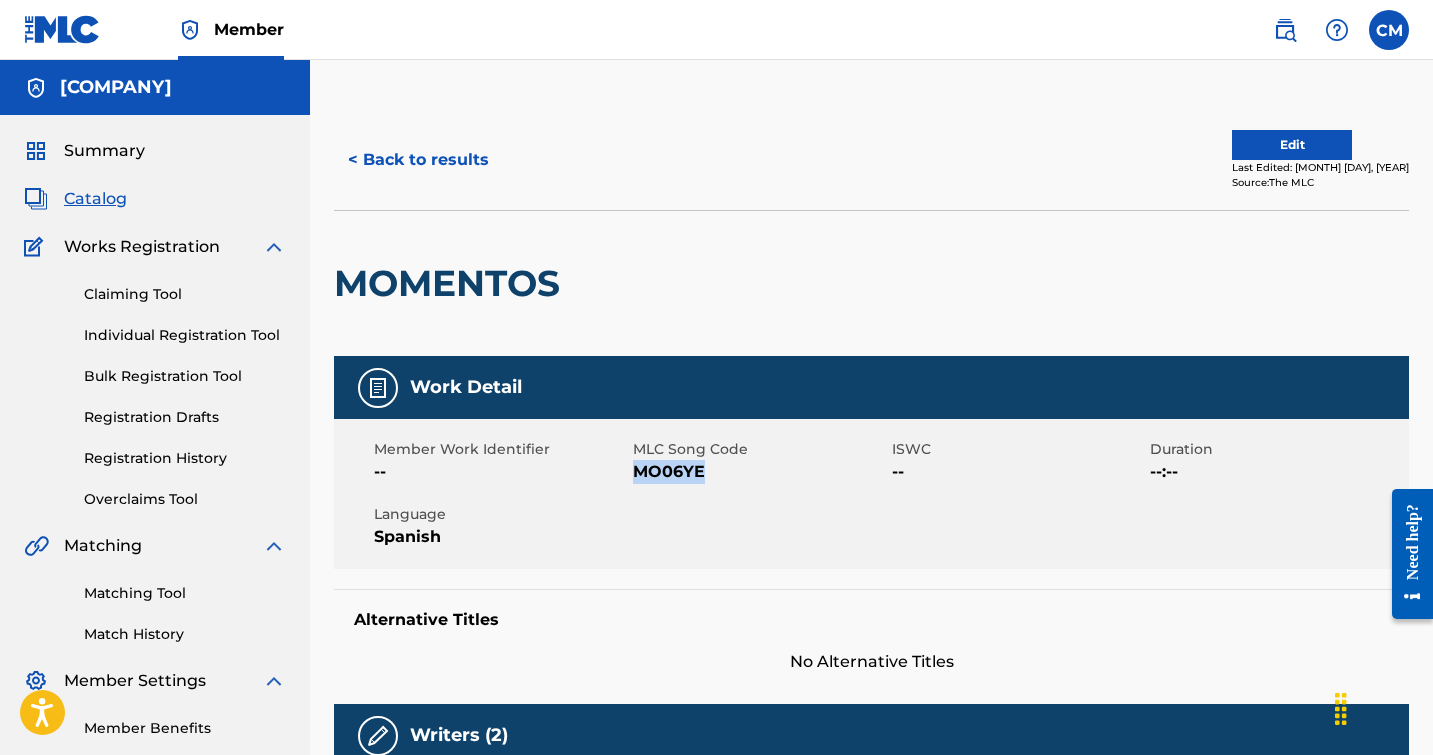 click on "MO06YE" at bounding box center [760, 472] 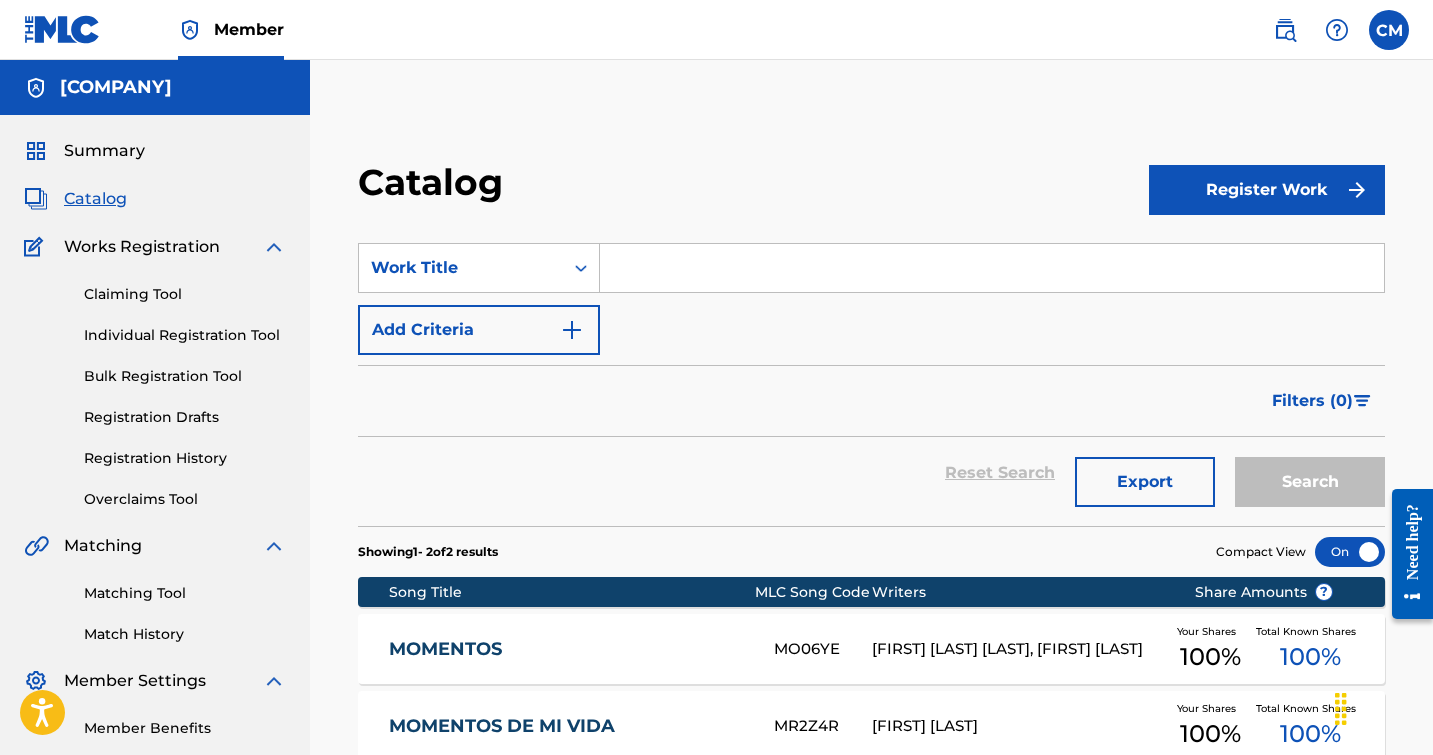 click at bounding box center (992, 268) 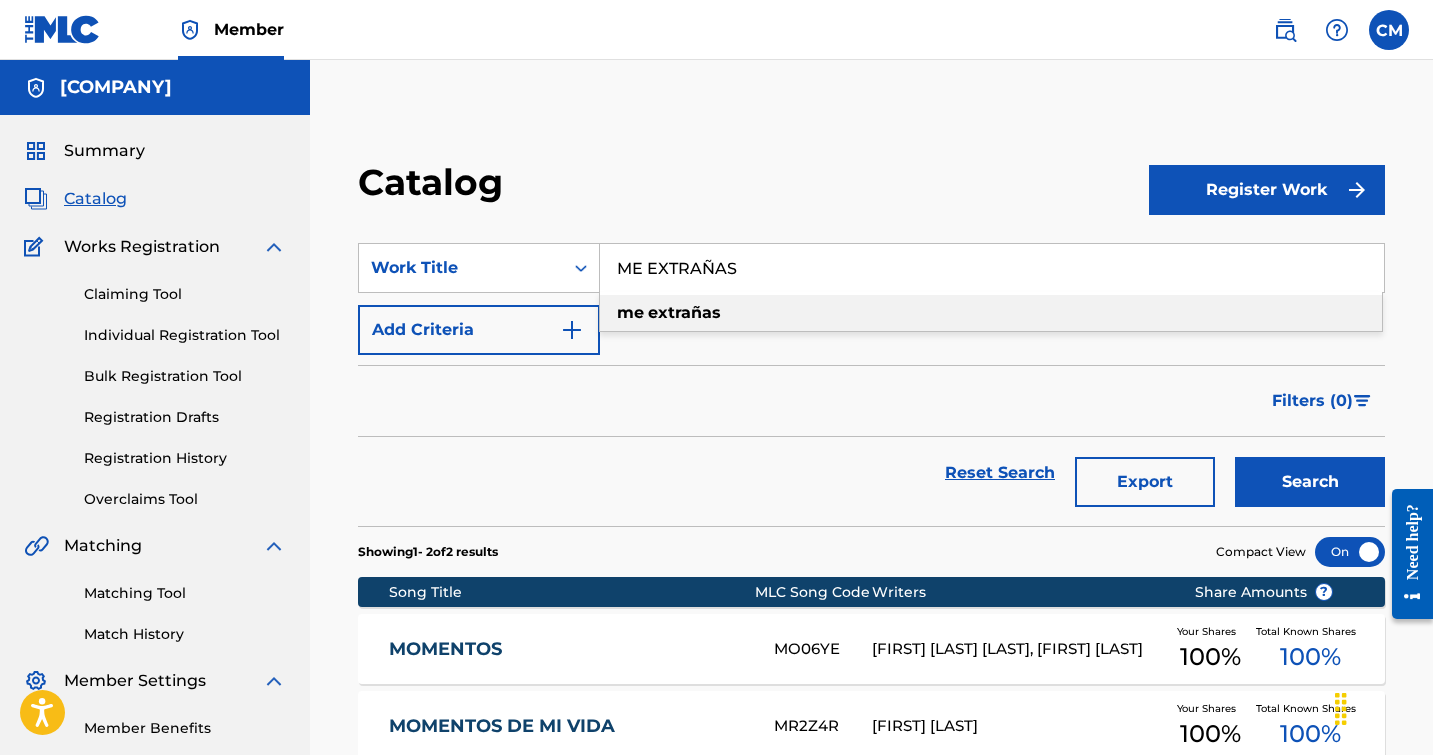 click on "me   extrañas" at bounding box center [991, 313] 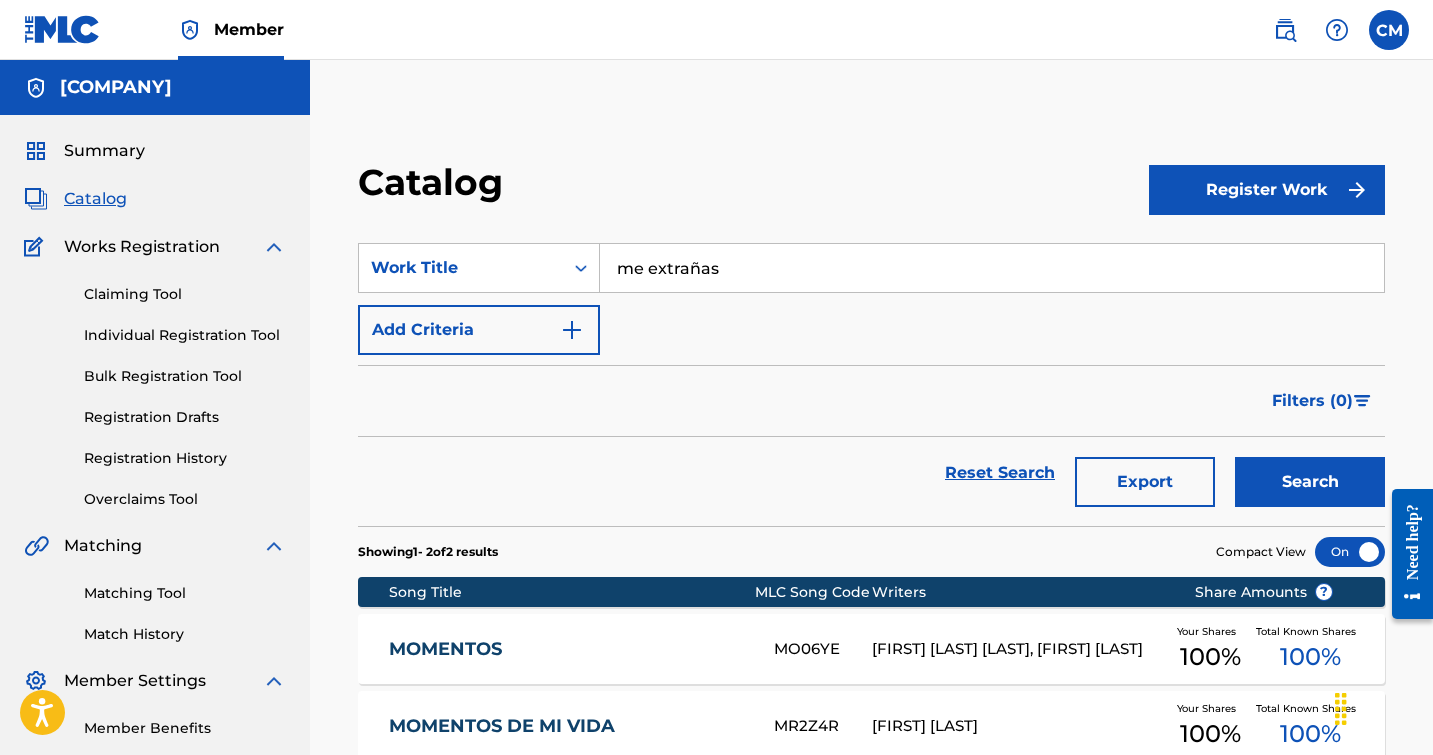 click on "Search" at bounding box center (1310, 482) 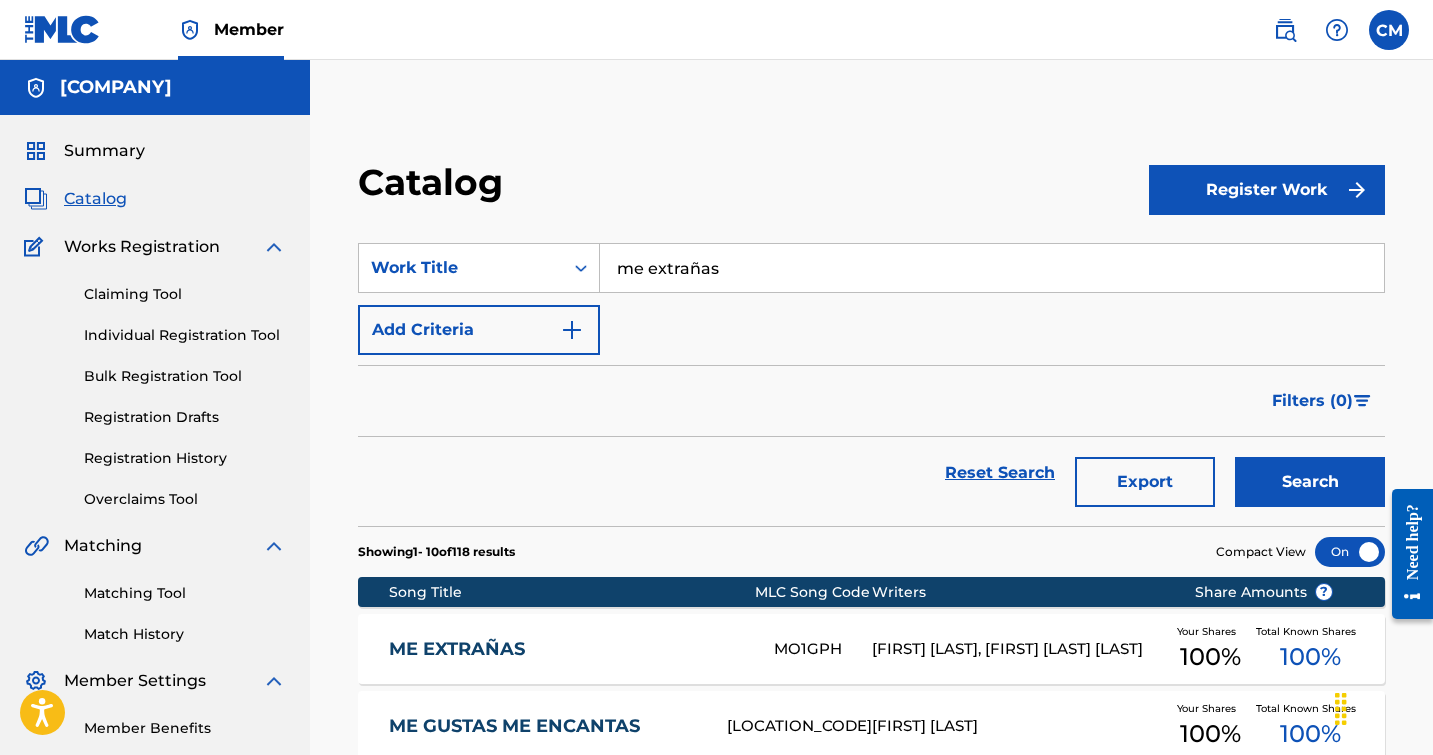 click on "ME EXTRAÑAS" at bounding box center (568, 649) 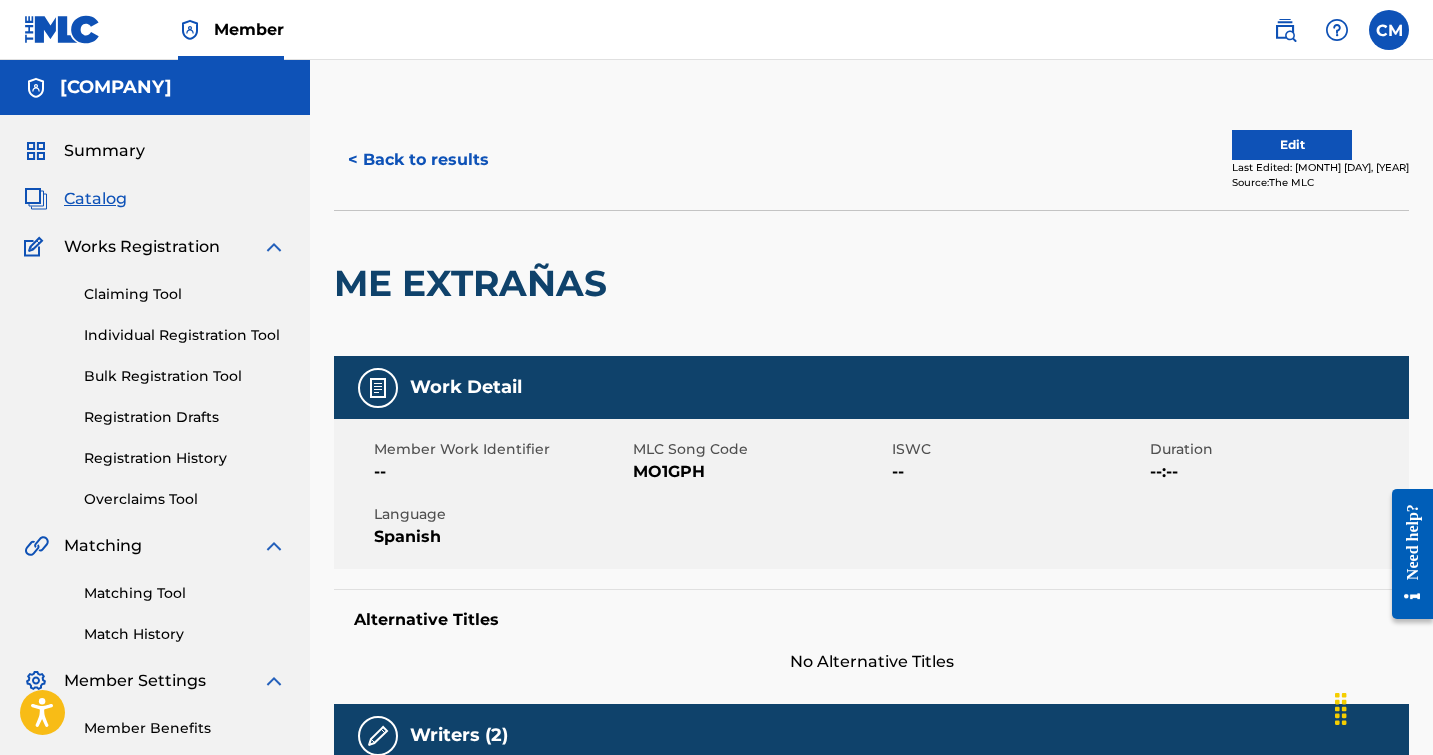 click on "MO1GPH" at bounding box center [760, 472] 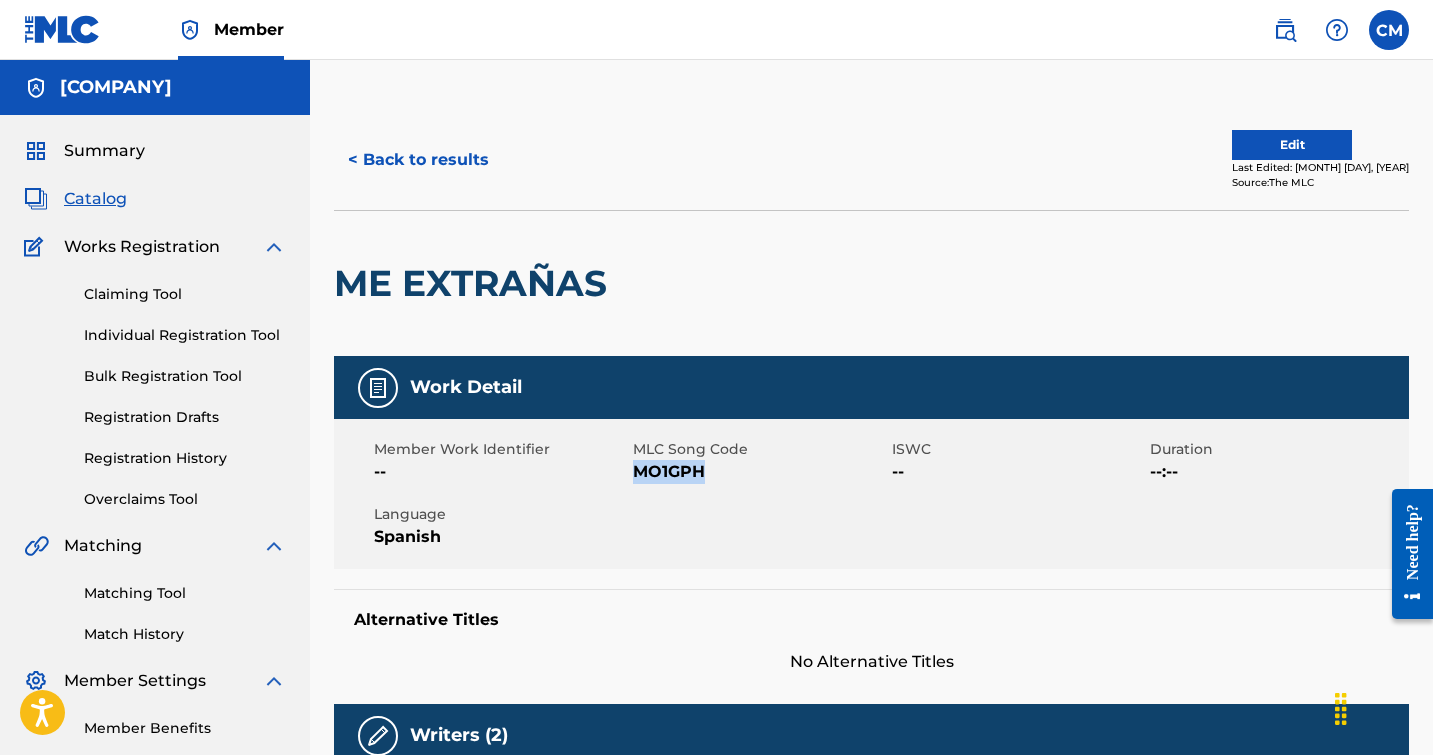 click on "MO1GPH" at bounding box center [760, 472] 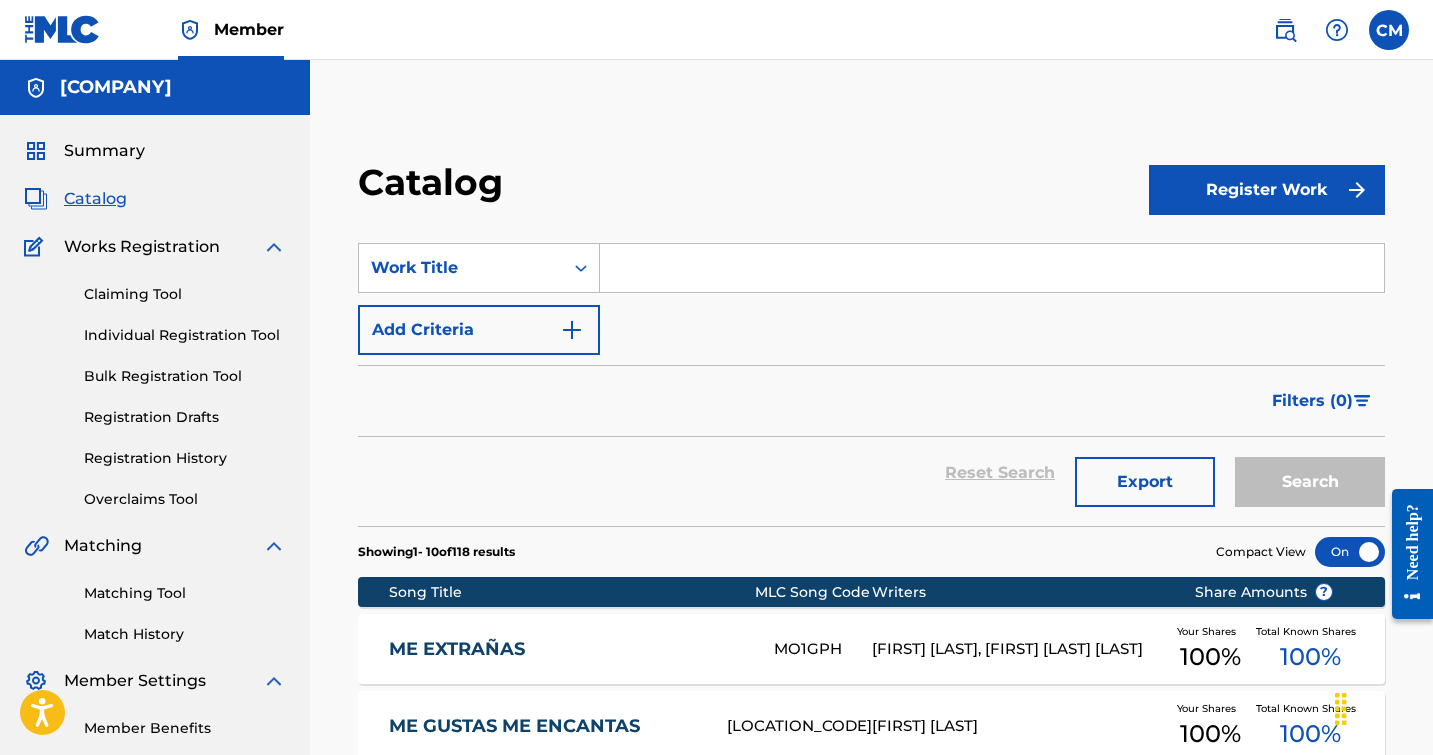 click at bounding box center [992, 268] 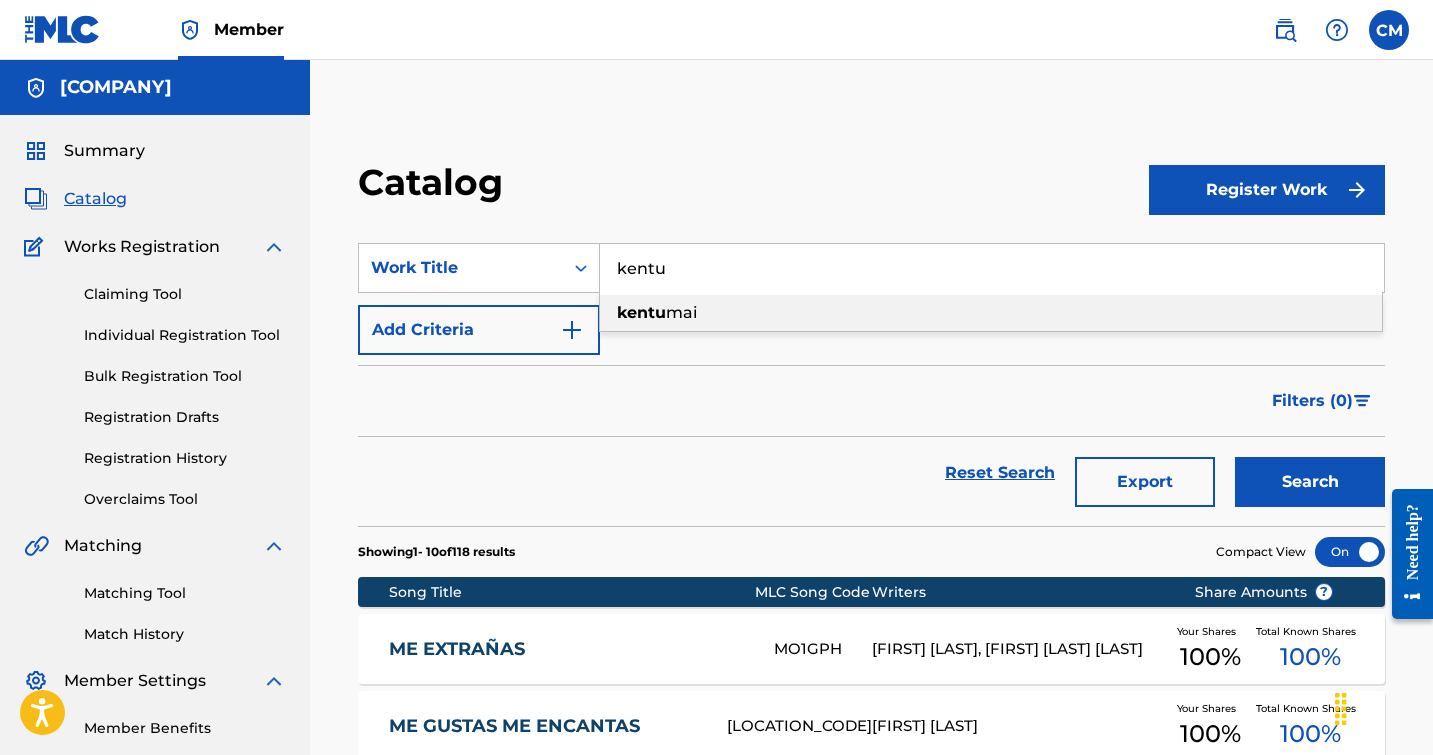 click on "mai" at bounding box center (681, 312) 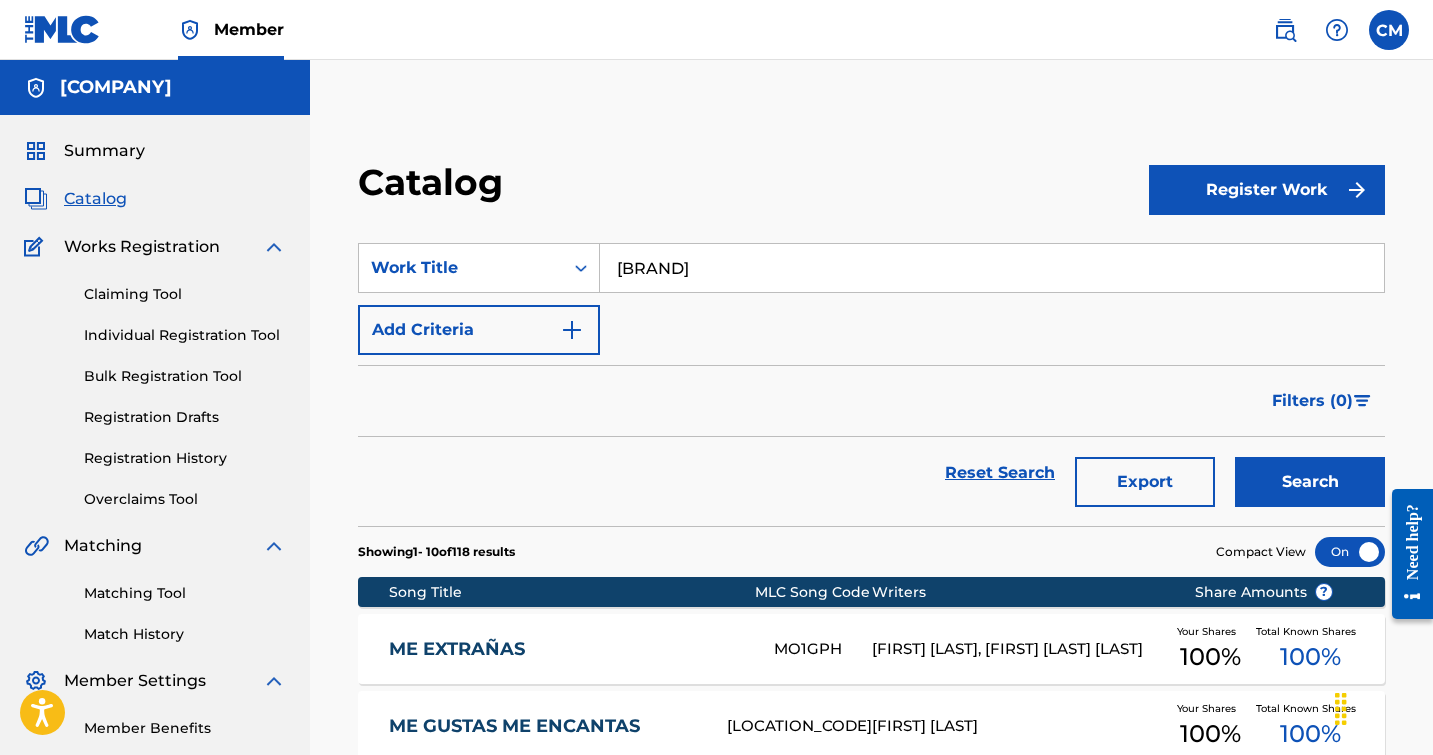 click on "Search" at bounding box center (1310, 482) 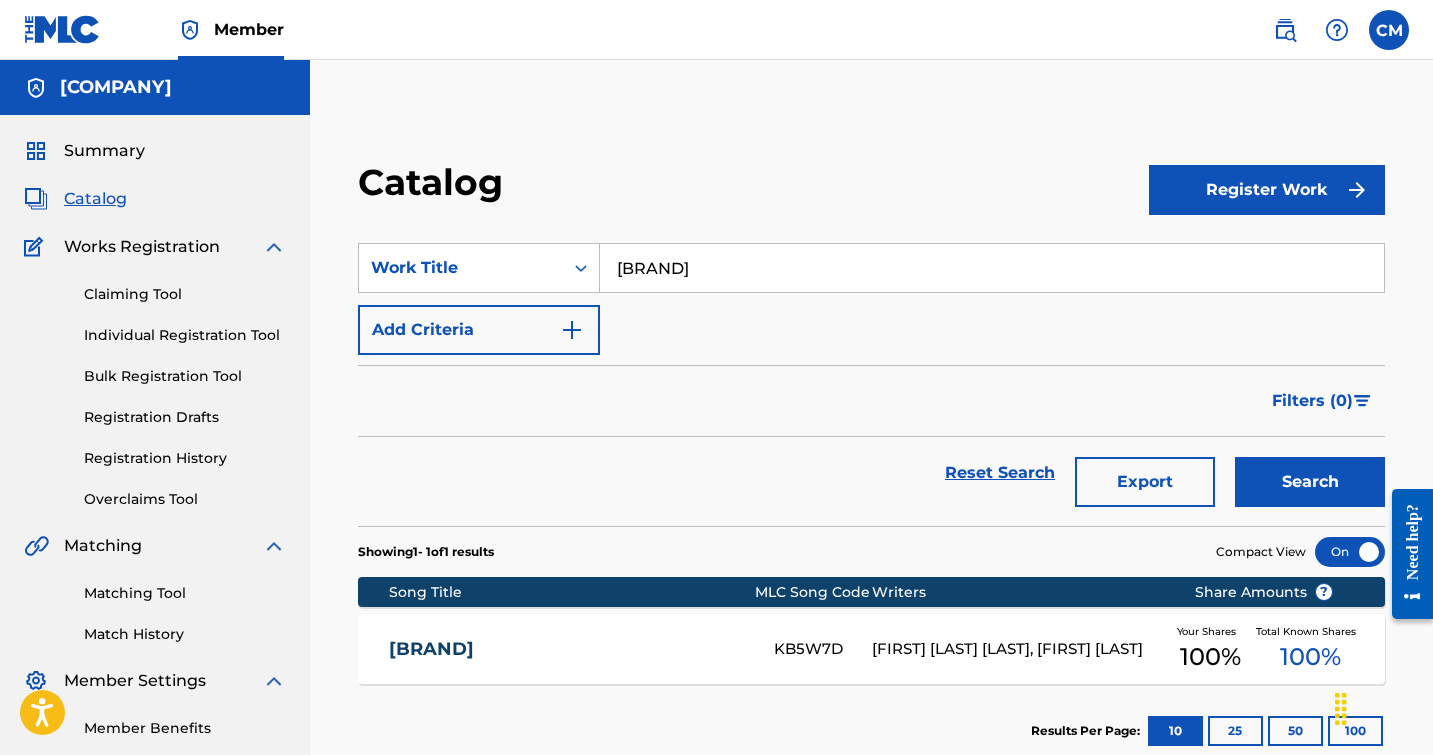 click on "KB5W7D" at bounding box center (823, 649) 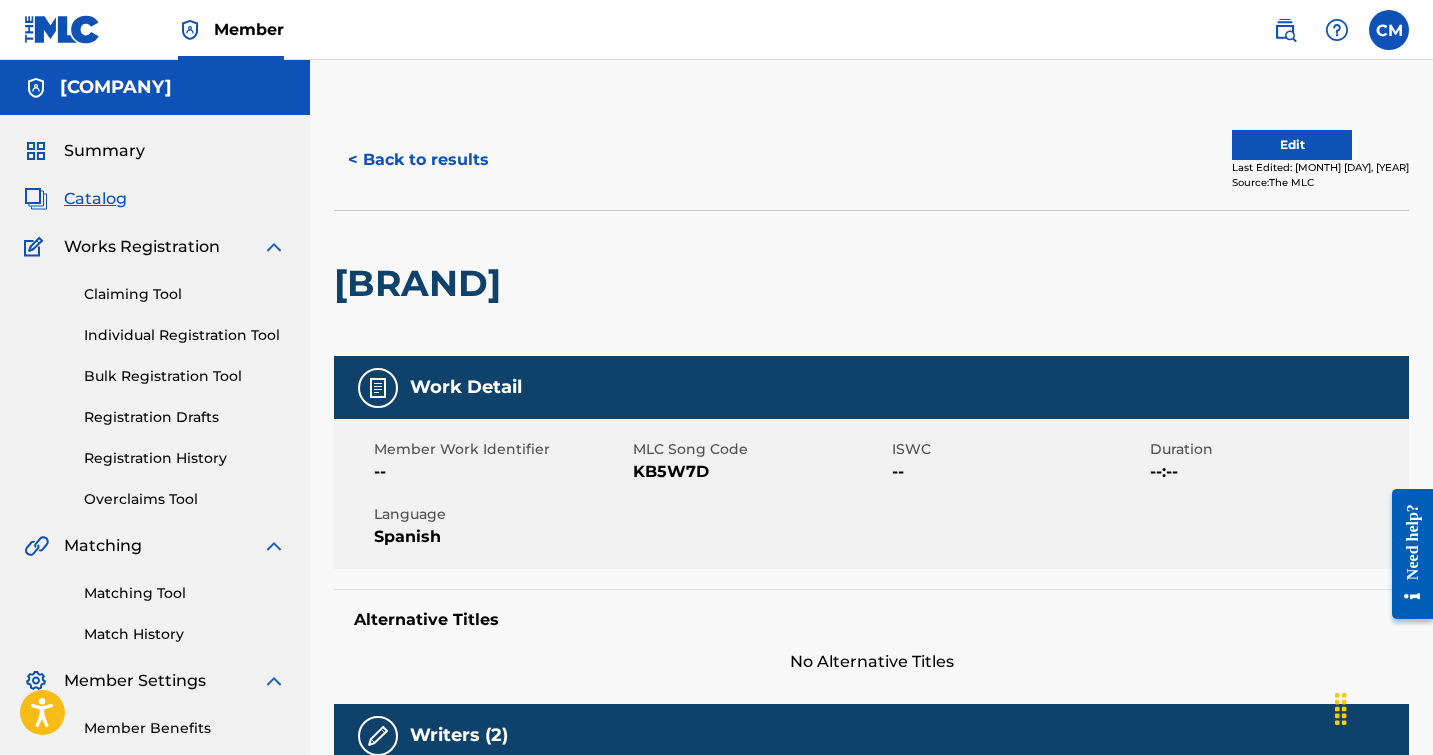 scroll, scrollTop: 0, scrollLeft: 0, axis: both 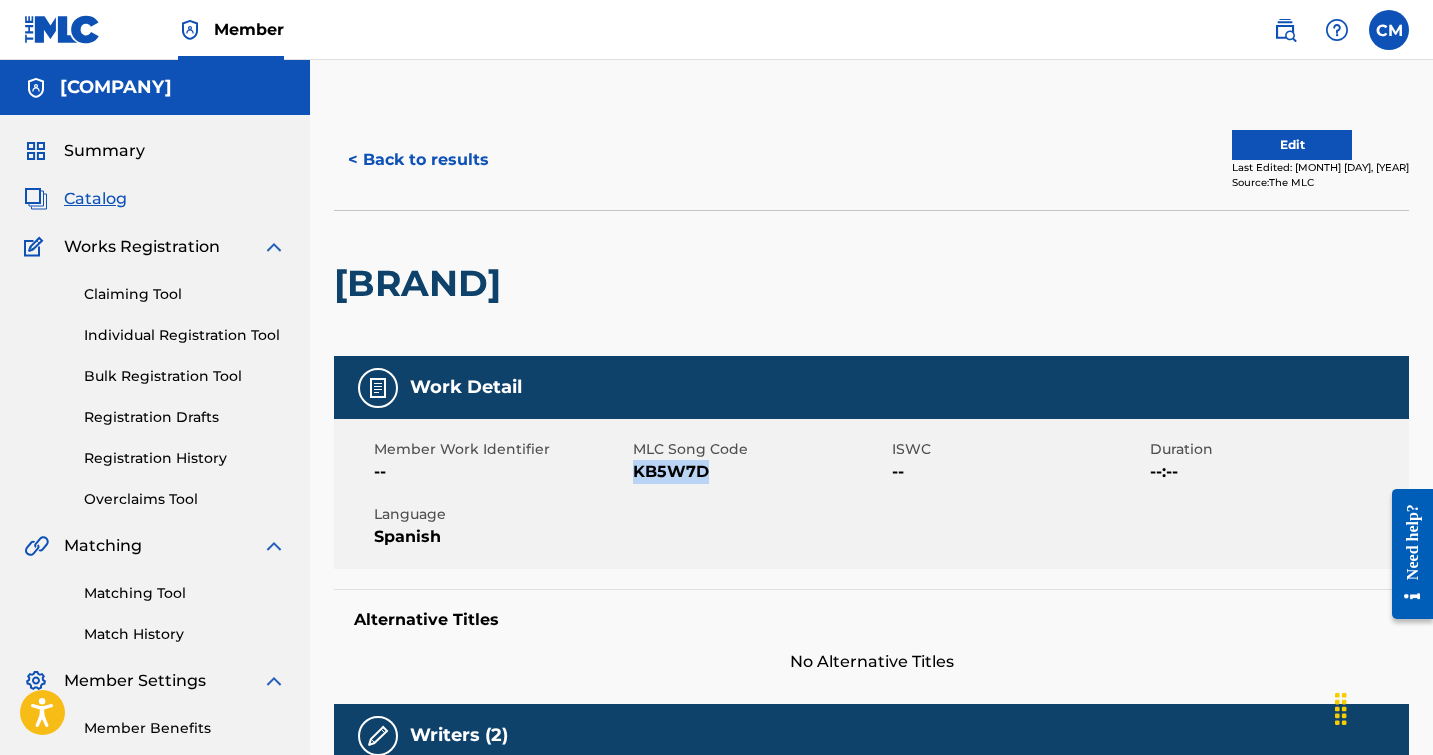 click on "KB5W7D" at bounding box center [760, 472] 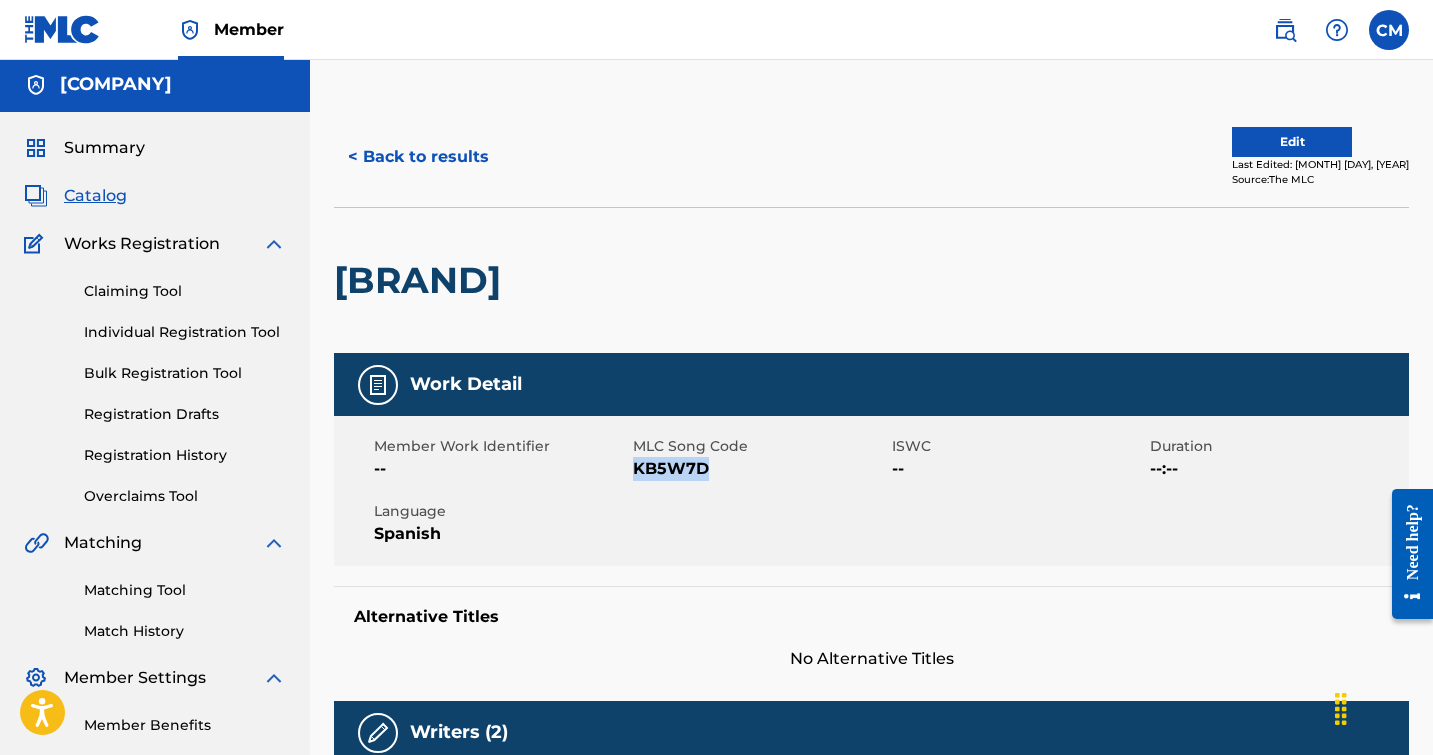 copy on "KB5W7D" 